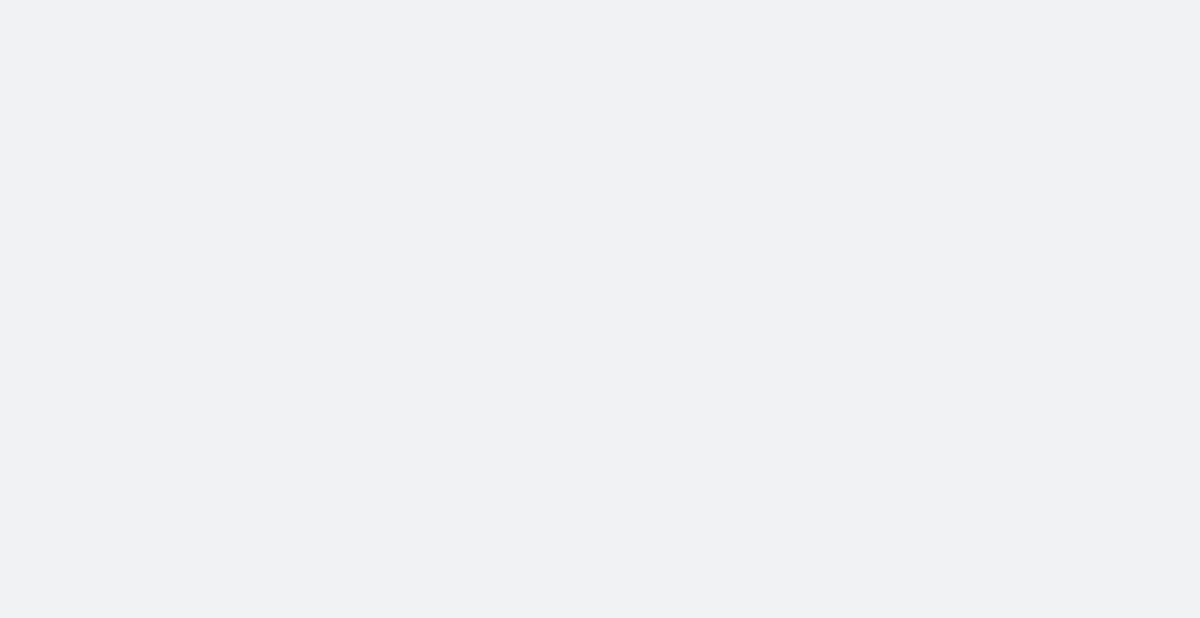 scroll, scrollTop: 0, scrollLeft: 0, axis: both 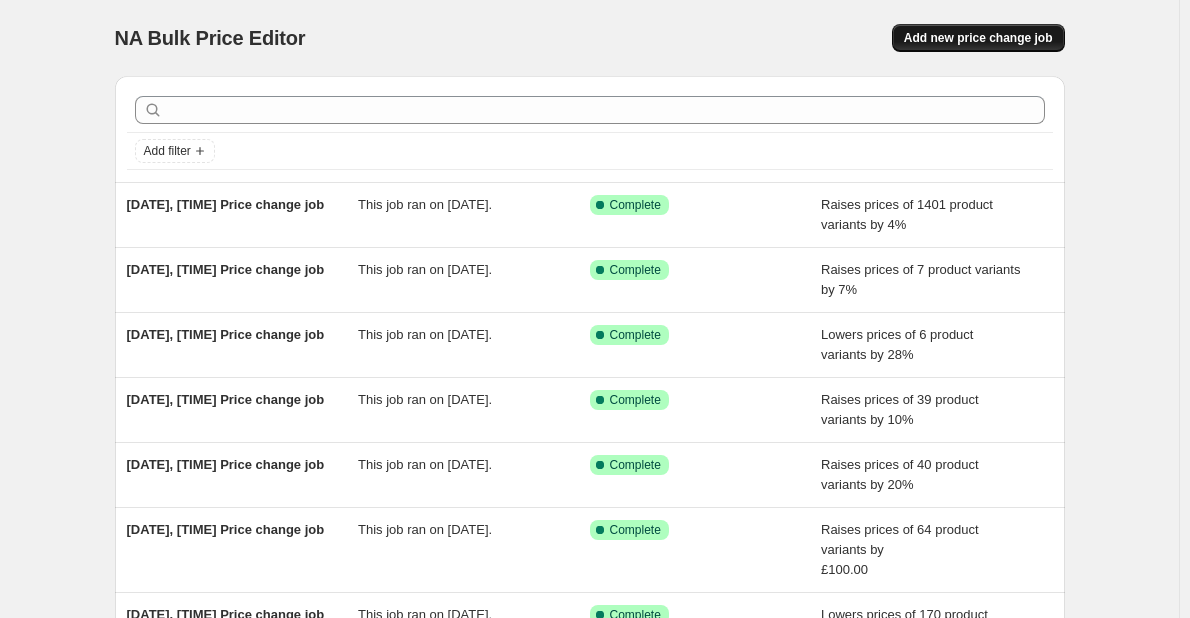 click on "Add new price change job" at bounding box center (978, 38) 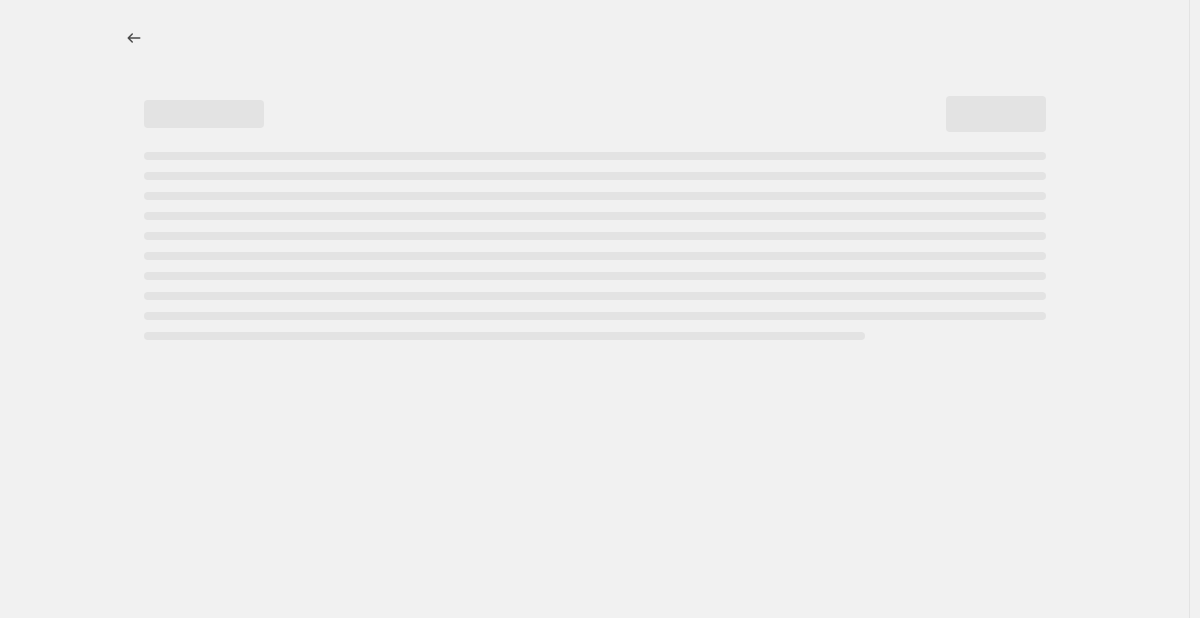 select on "percentage" 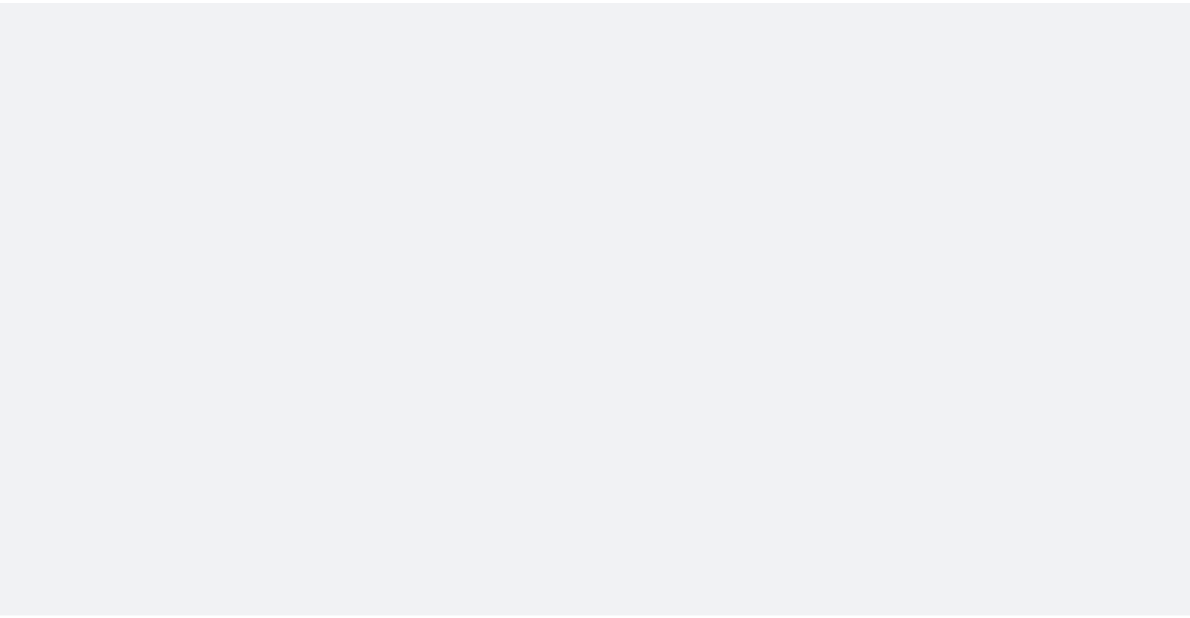 scroll, scrollTop: 0, scrollLeft: 0, axis: both 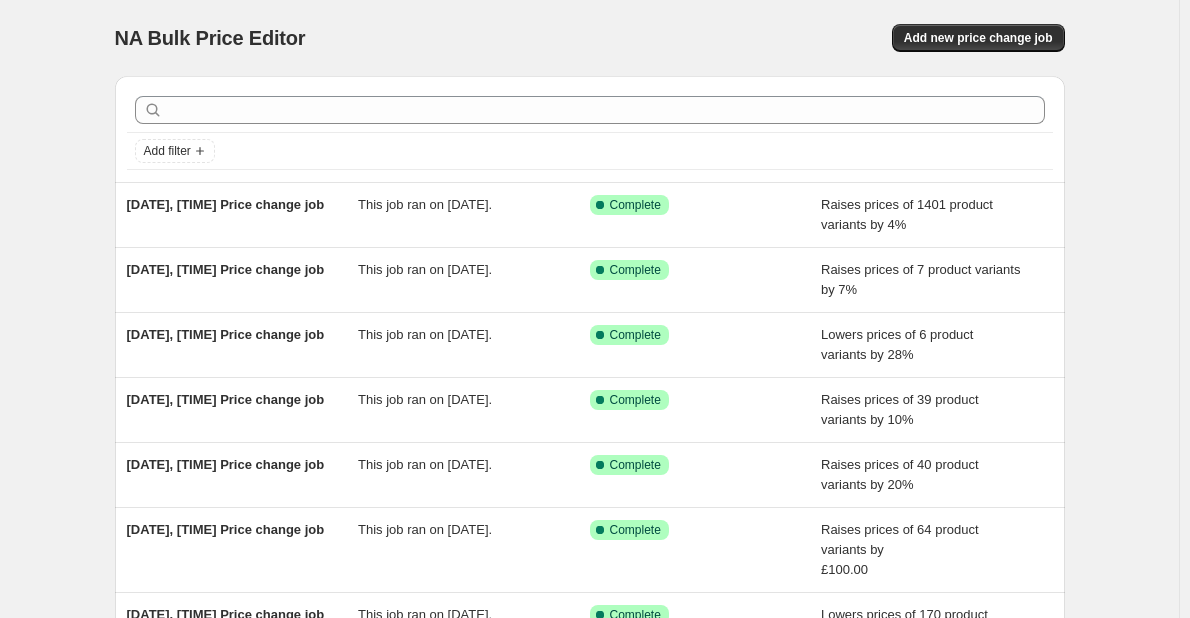 click on "10 Apr 2025, 13:43:32 Price change job This job ran on 10 April 2025. Success Complete Complete Raises prices of 1401 product variants by 4%" at bounding box center [590, 215] 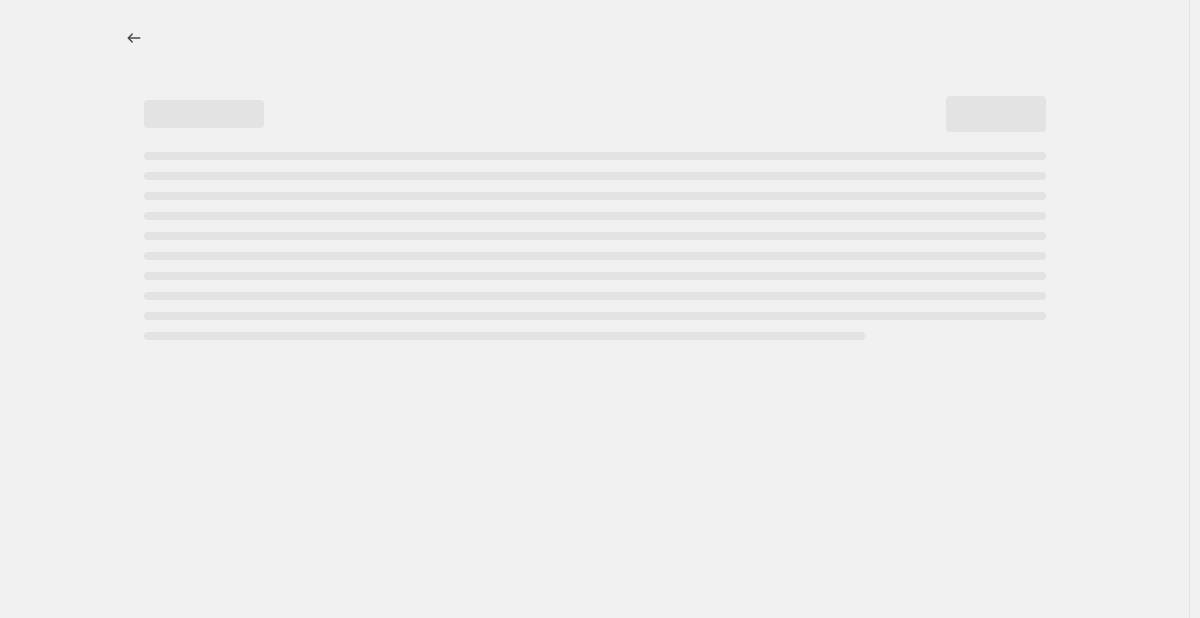 select on "percentage" 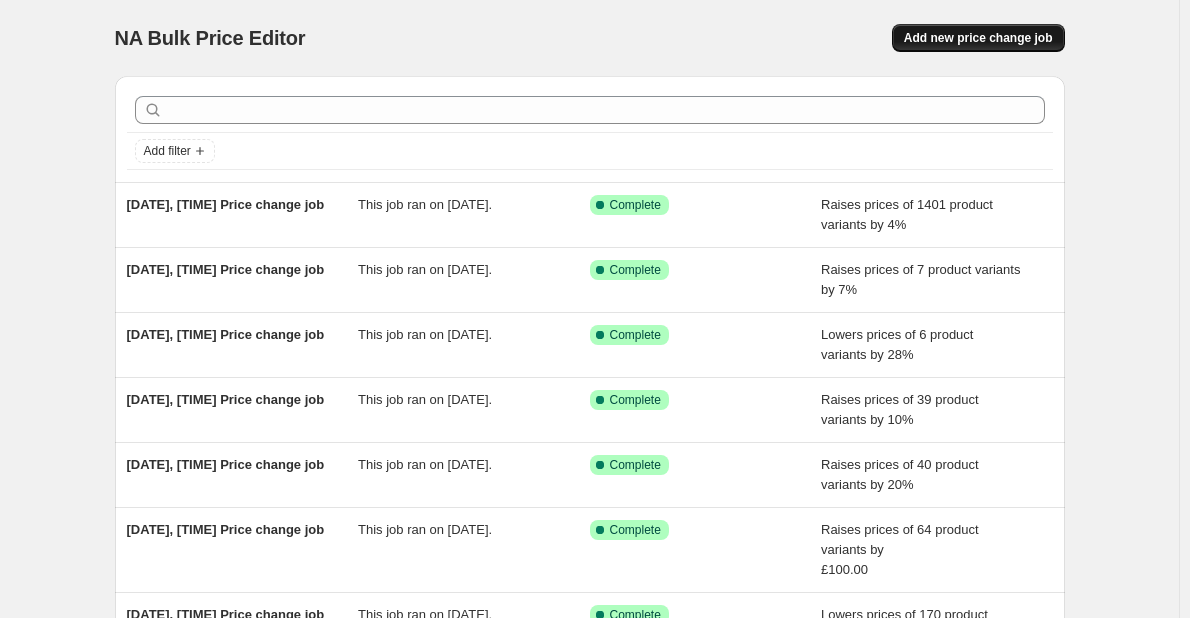 click on "Add new price change job" at bounding box center (978, 38) 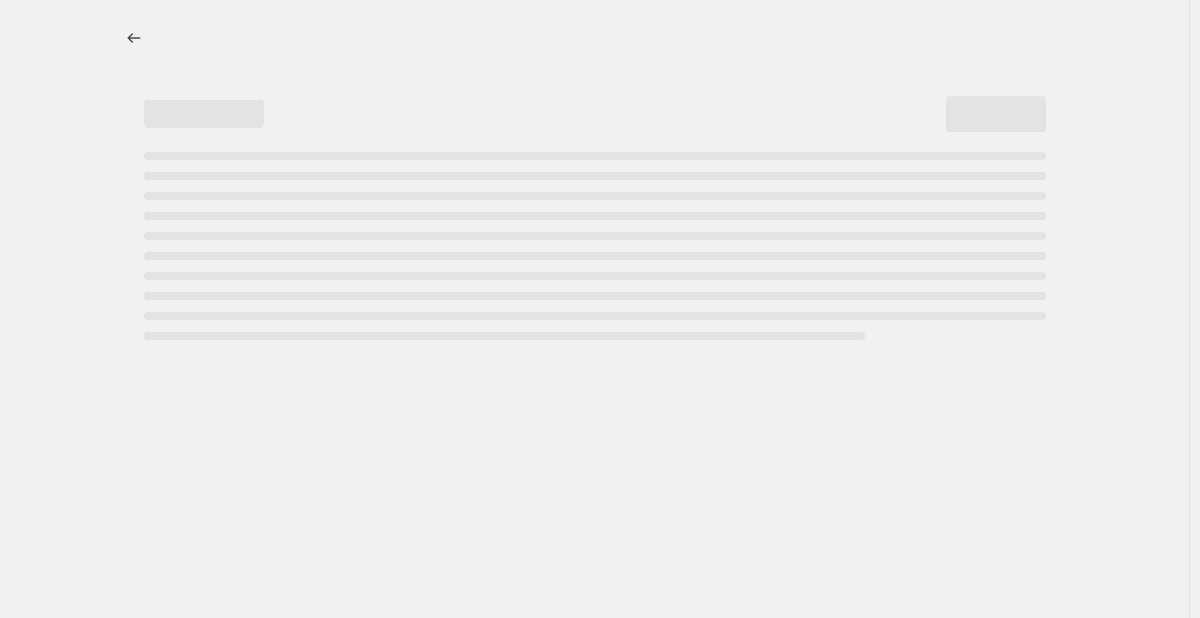 select on "percentage" 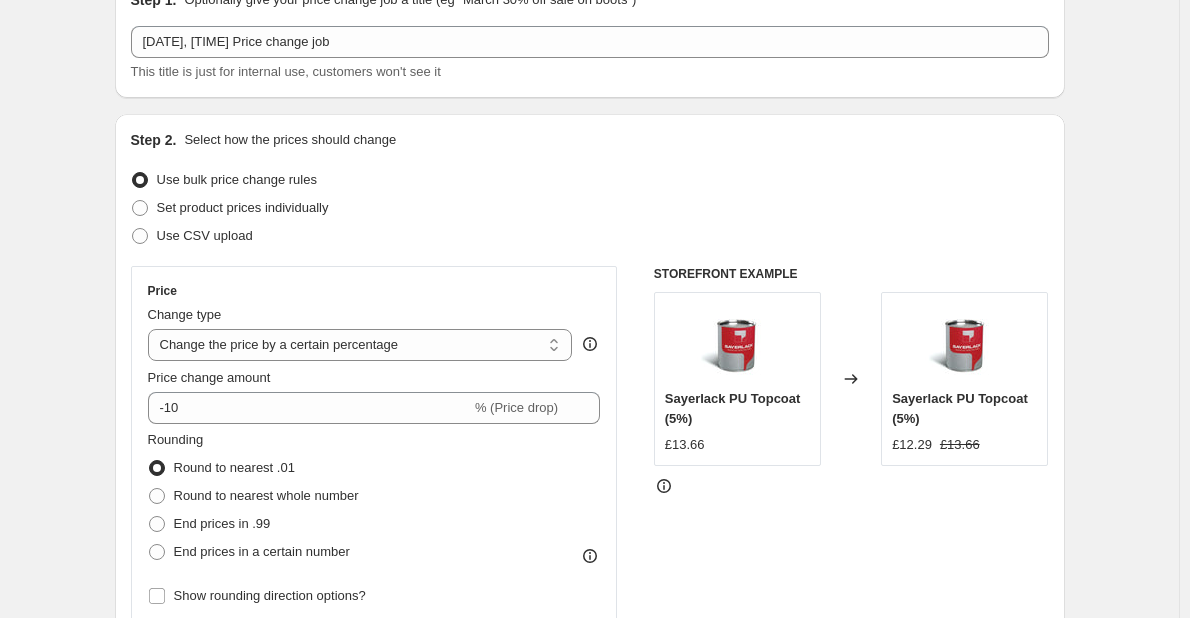 scroll, scrollTop: 103, scrollLeft: 0, axis: vertical 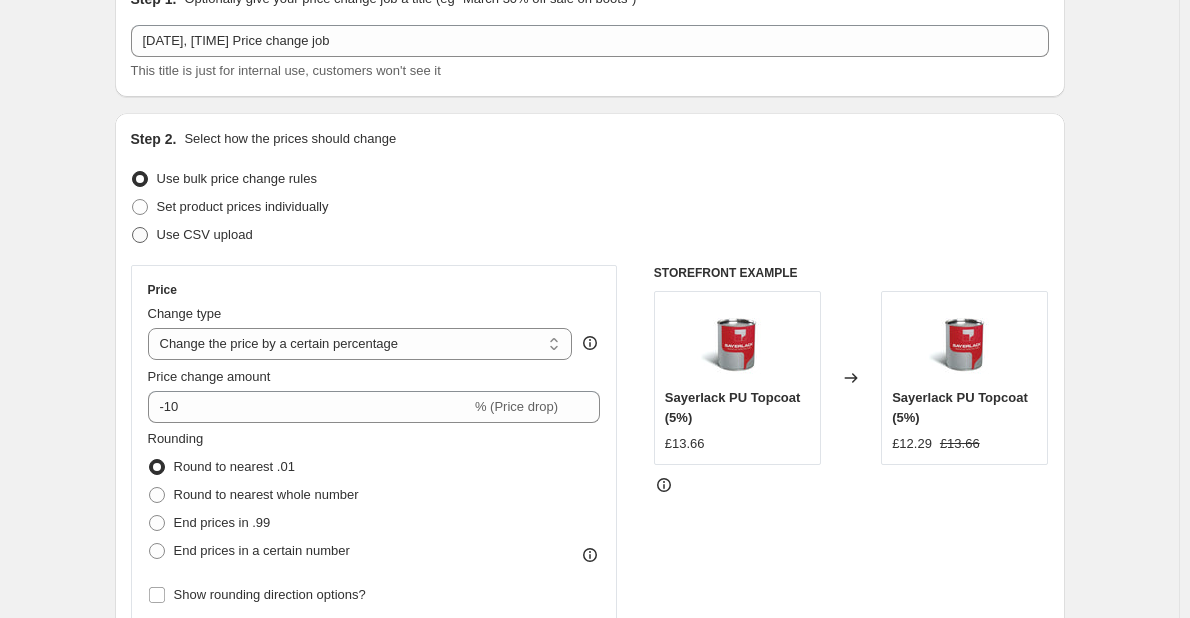 click at bounding box center [140, 235] 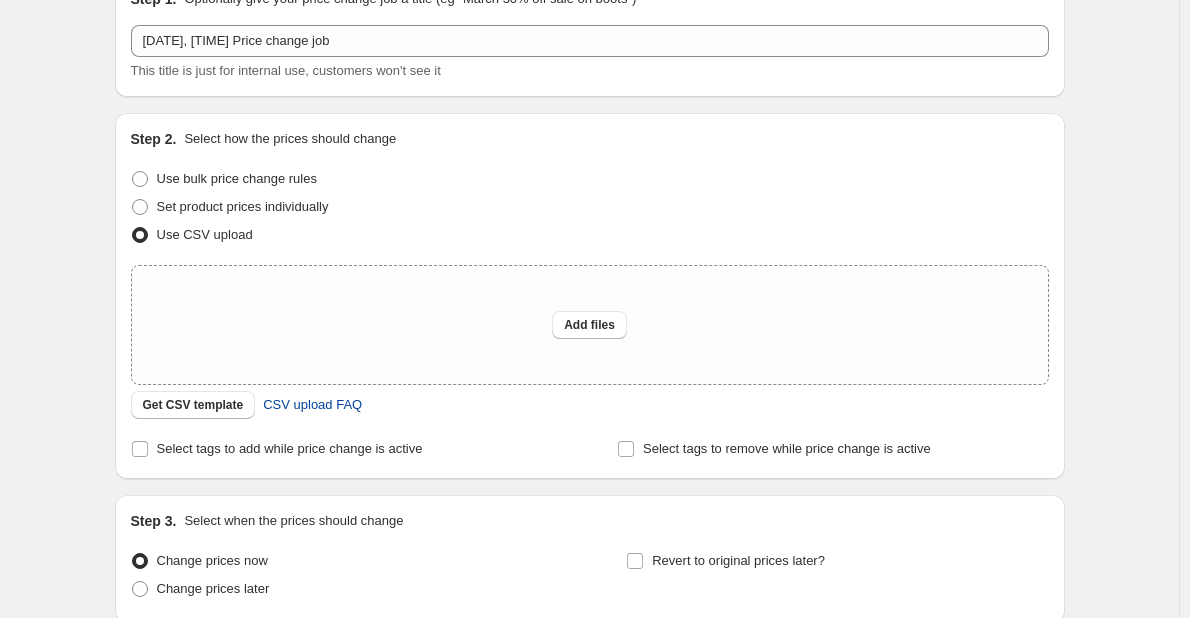 click on "CSV upload FAQ" at bounding box center [312, 405] 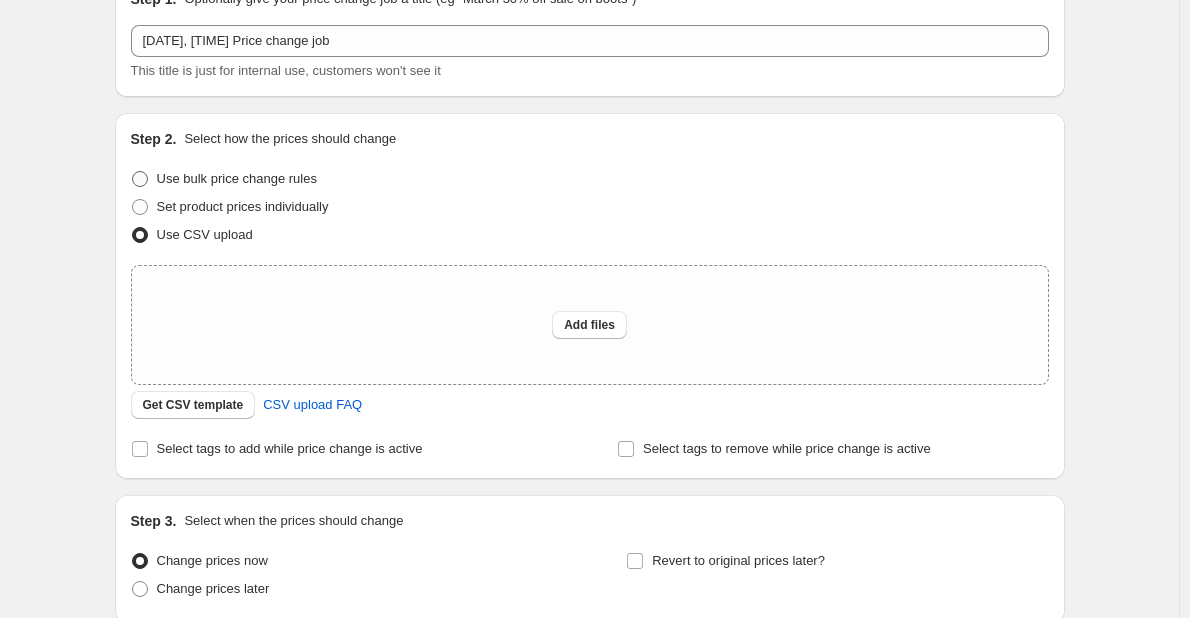 click at bounding box center (140, 179) 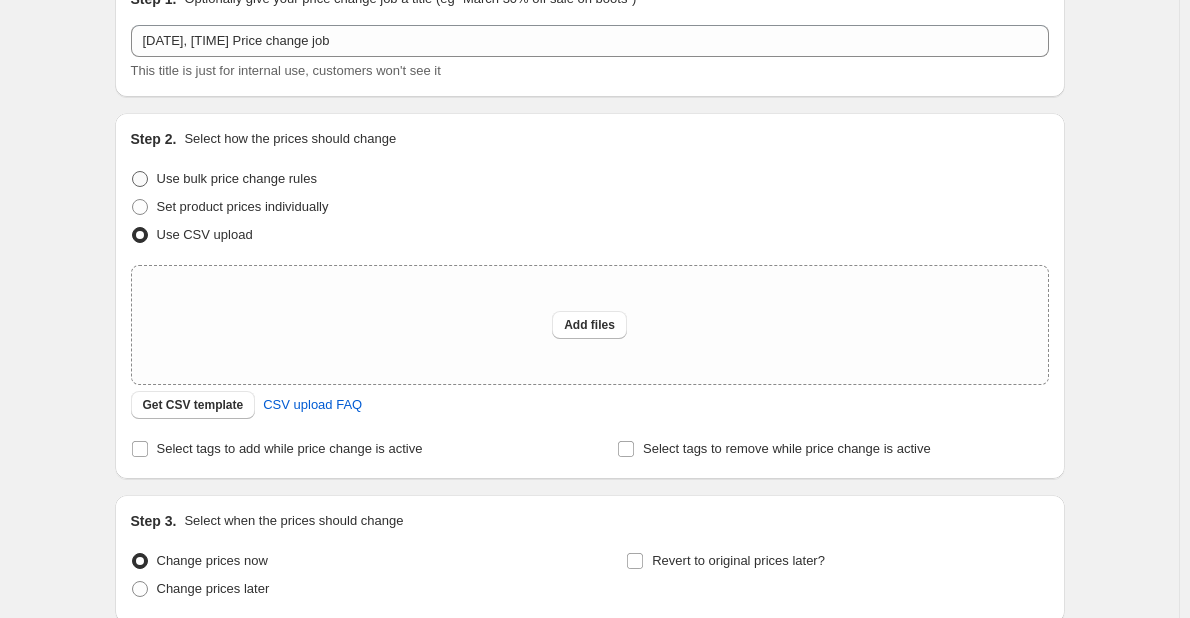 radio on "true" 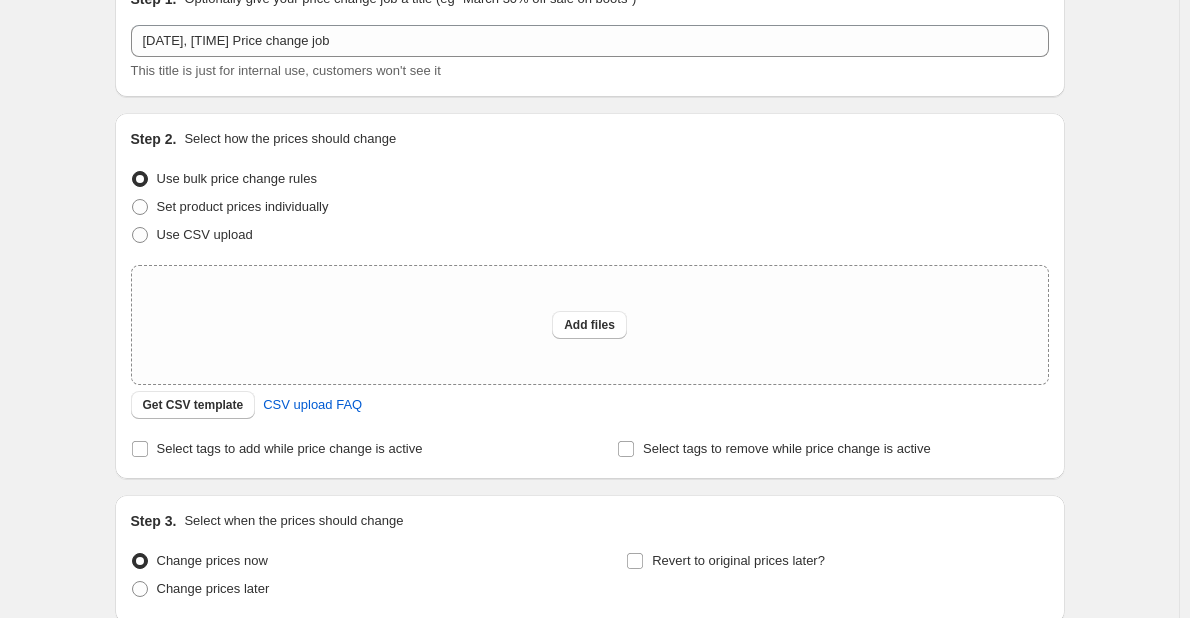 select on "percentage" 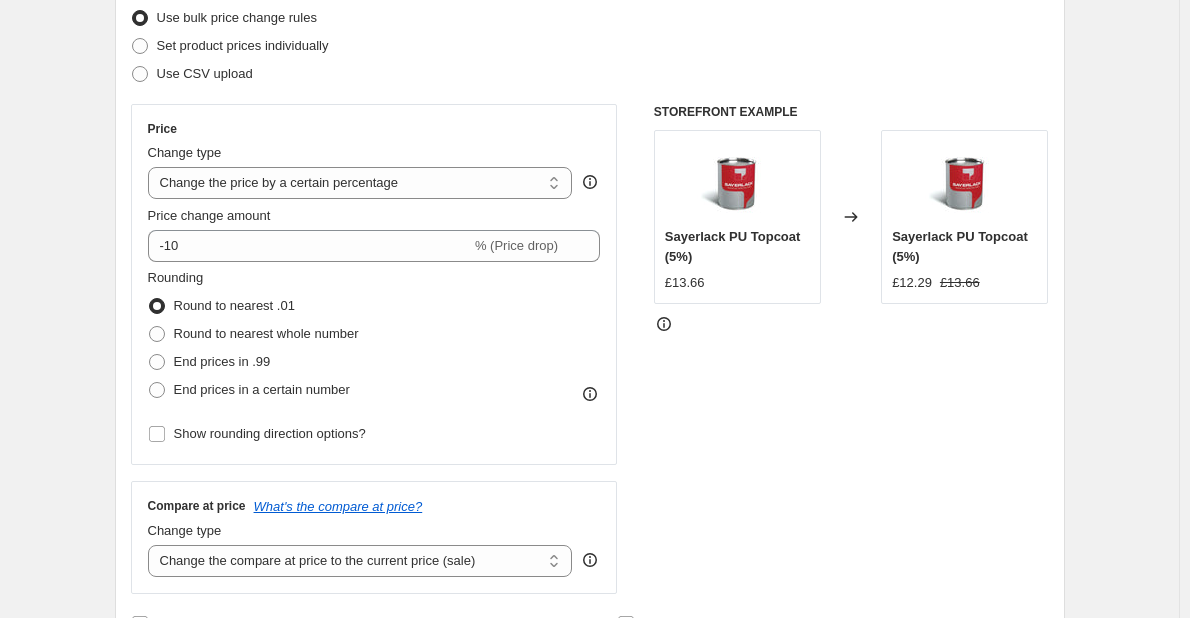 scroll, scrollTop: 266, scrollLeft: 0, axis: vertical 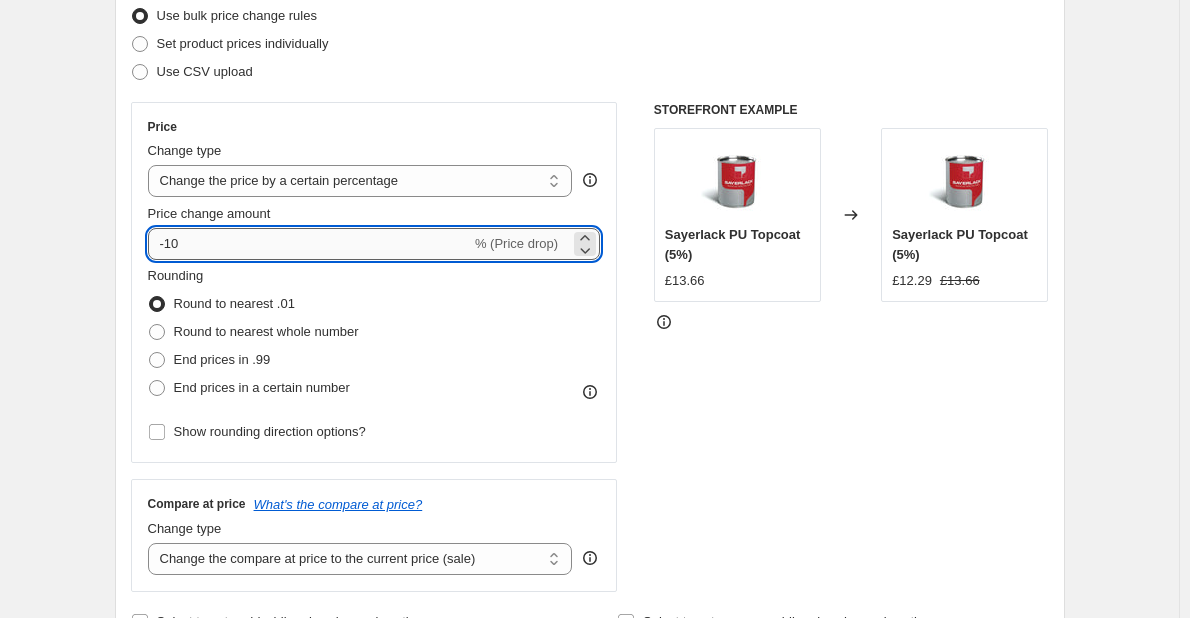 click on "-10" at bounding box center (309, 244) 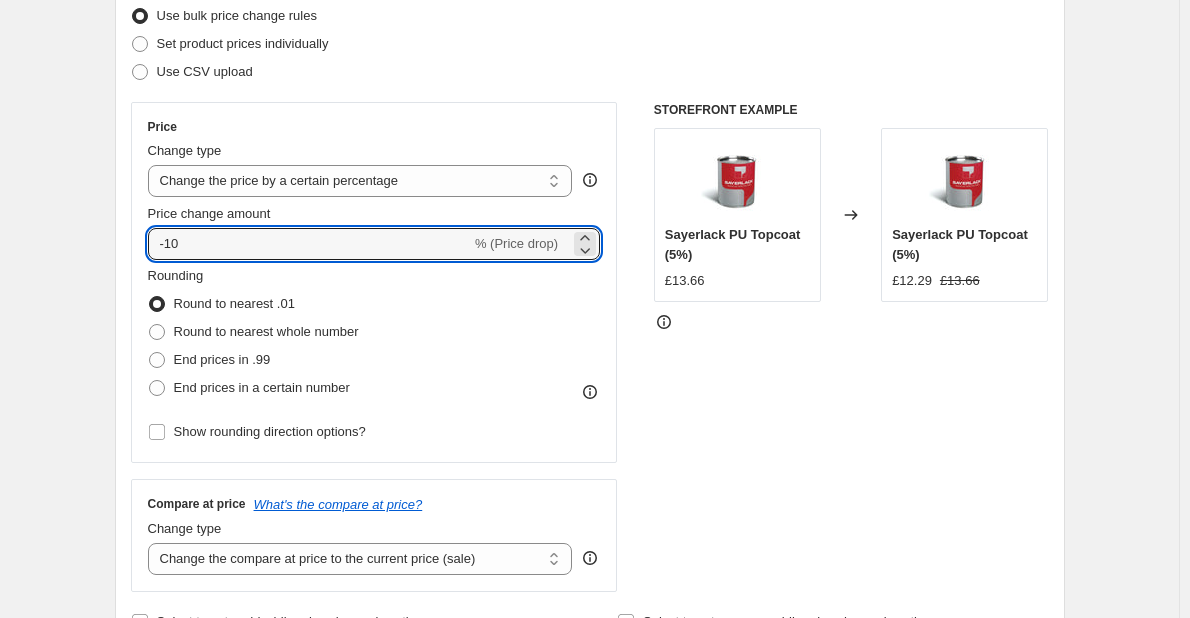 drag, startPoint x: 172, startPoint y: 246, endPoint x: 136, endPoint y: 253, distance: 36.67424 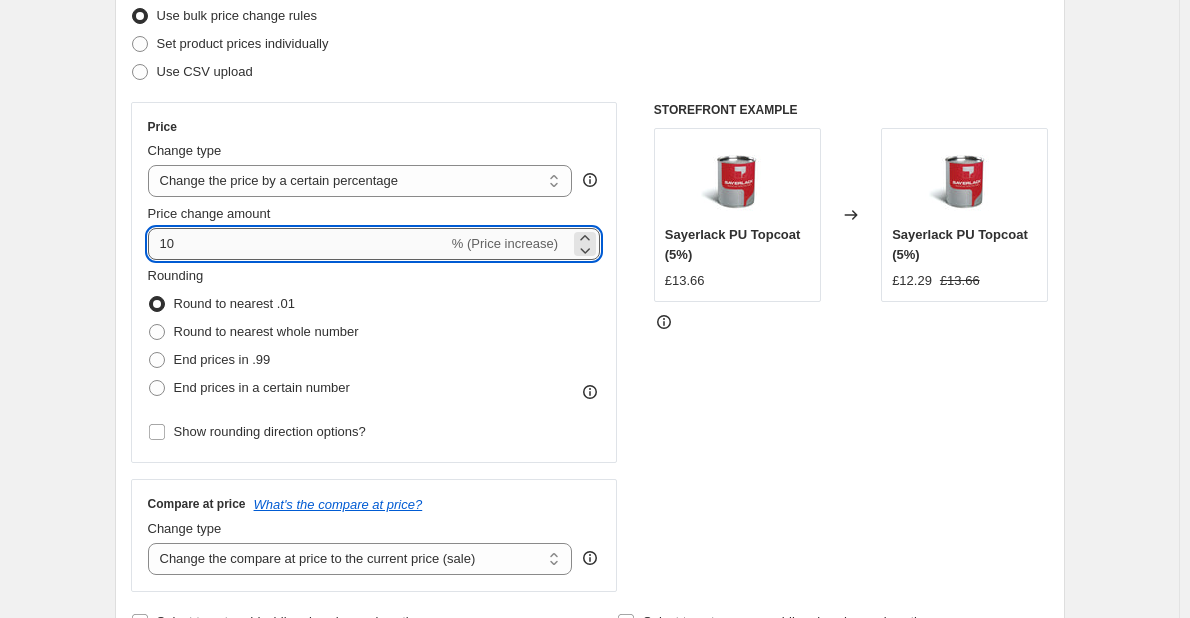 drag, startPoint x: 172, startPoint y: 242, endPoint x: 208, endPoint y: 245, distance: 36.124783 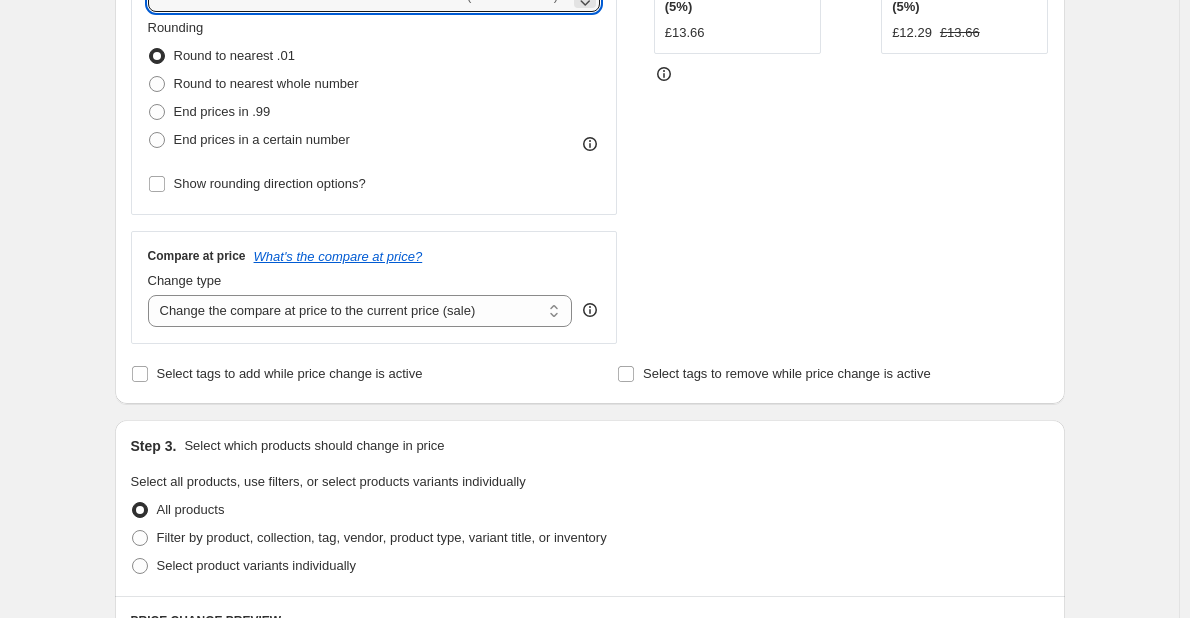 scroll, scrollTop: 519, scrollLeft: 0, axis: vertical 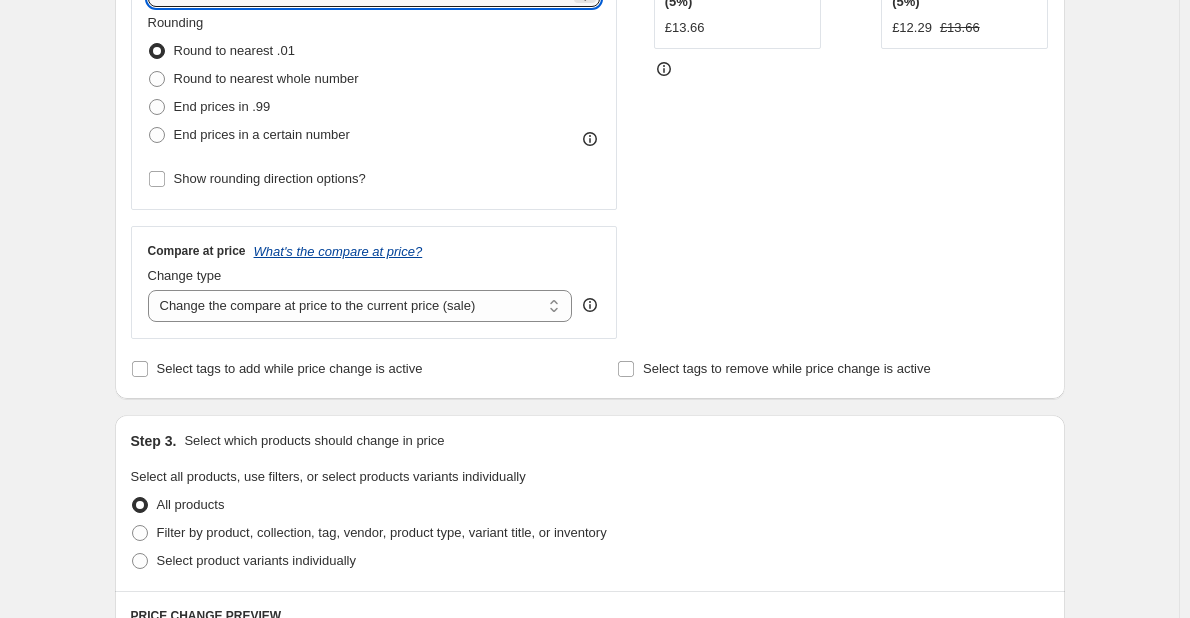 type on "15" 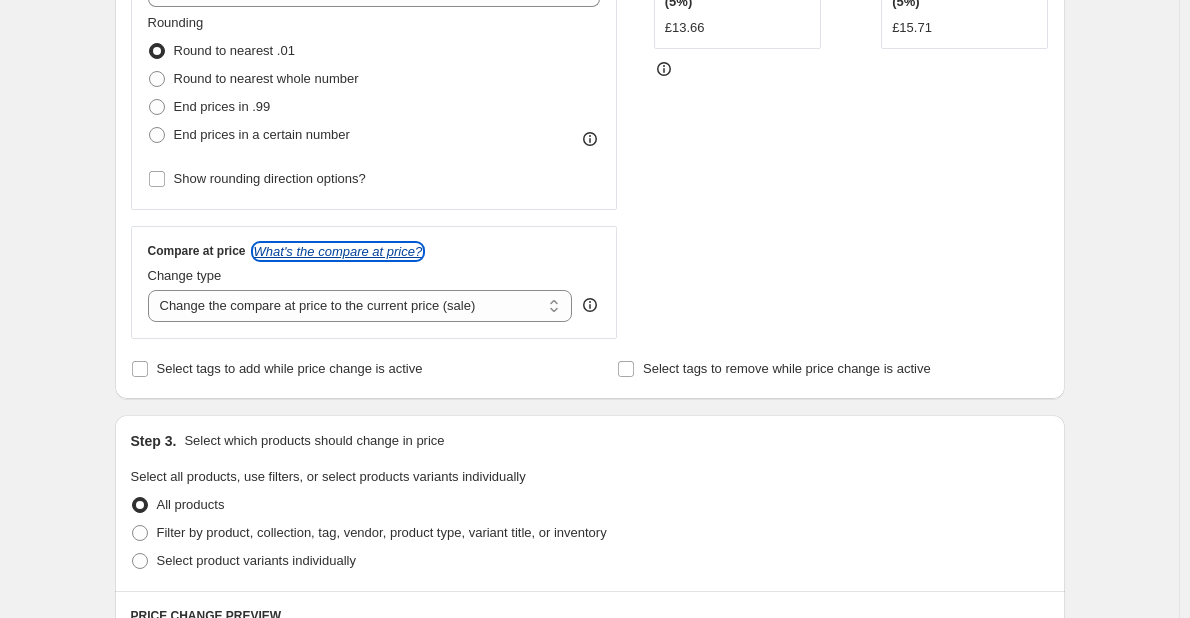 click on "What's the compare at price?" at bounding box center [338, 251] 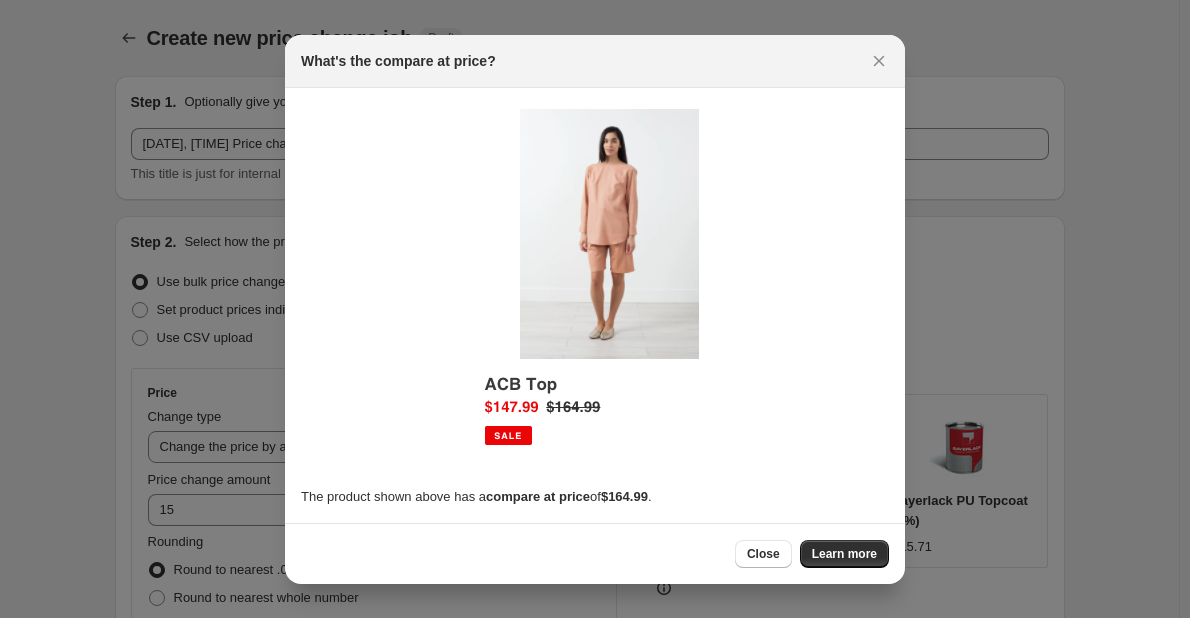 scroll, scrollTop: 519, scrollLeft: 0, axis: vertical 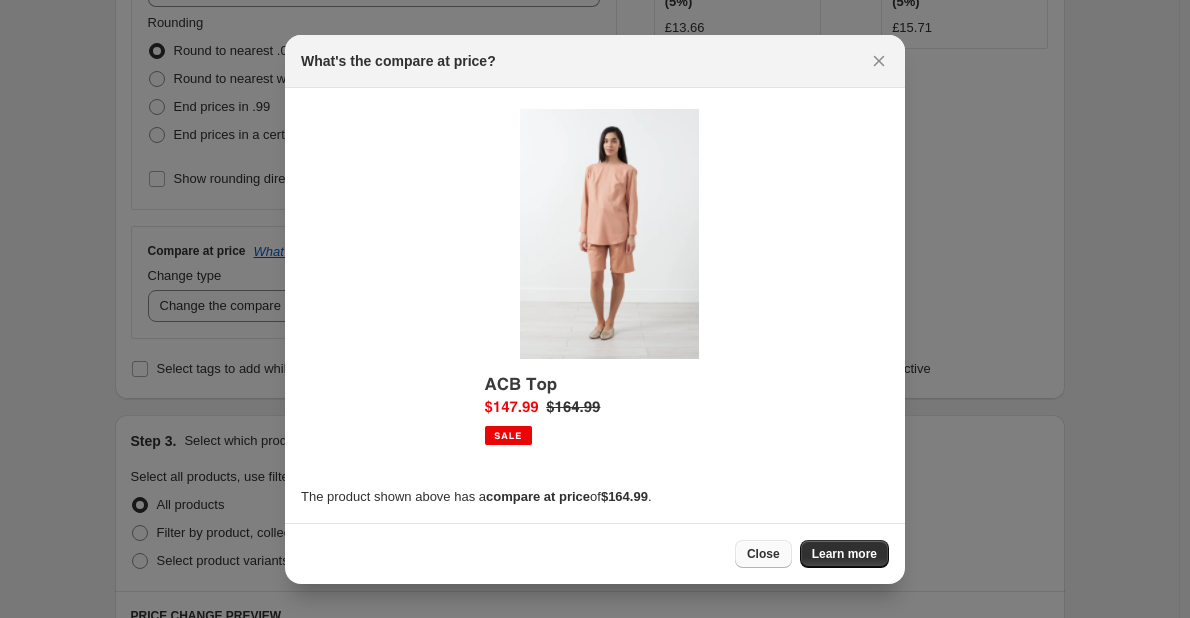 click on "Close" at bounding box center (763, 554) 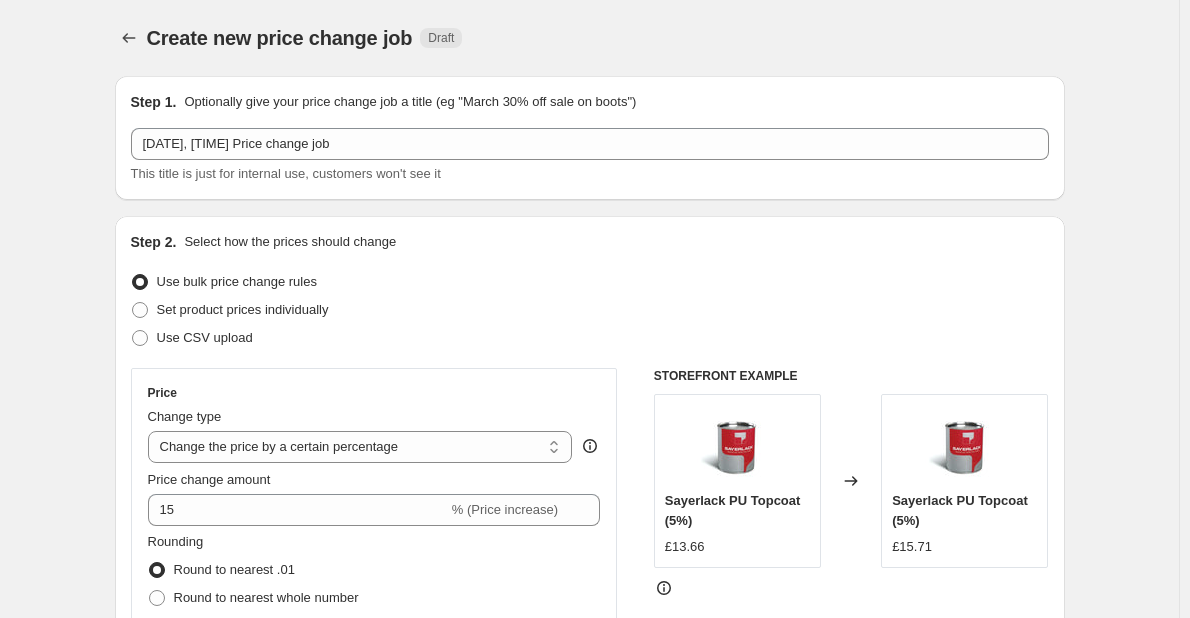 scroll, scrollTop: 519, scrollLeft: 0, axis: vertical 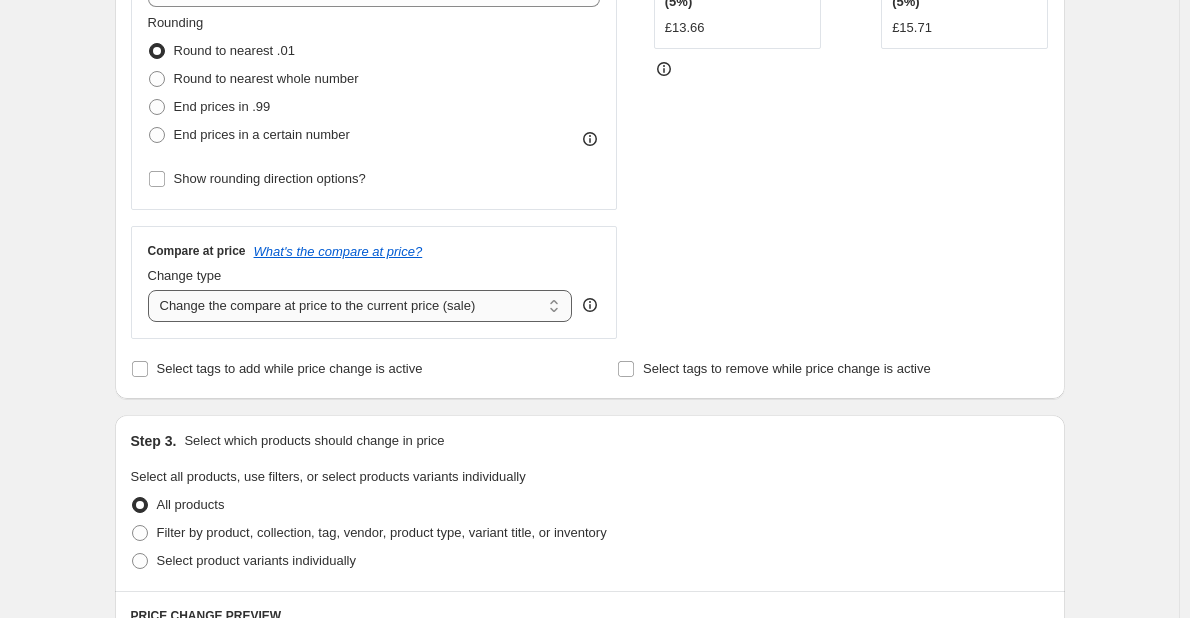 click on "Change the compare at price to the current price (sale) Change the compare at price to a certain amount Change the compare at price by a certain amount Change the compare at price by a certain percentage Change the compare at price by a certain amount relative to the actual price Change the compare at price by a certain percentage relative to the actual price Don't change the compare at price Remove the compare at price" at bounding box center [360, 306] 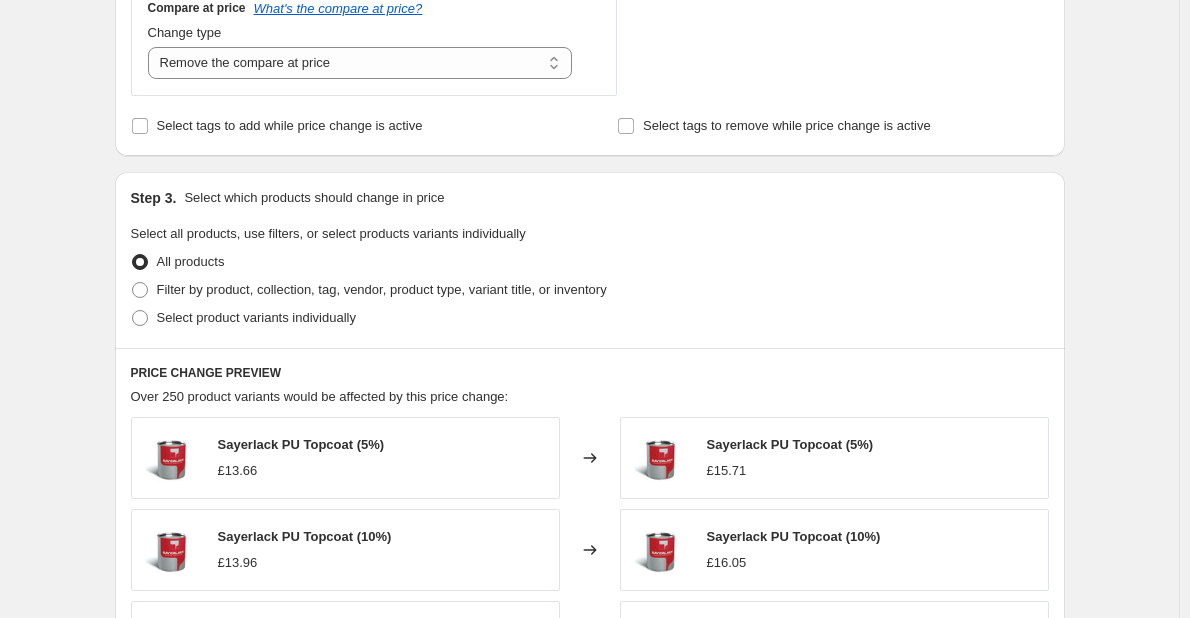 scroll, scrollTop: 770, scrollLeft: 0, axis: vertical 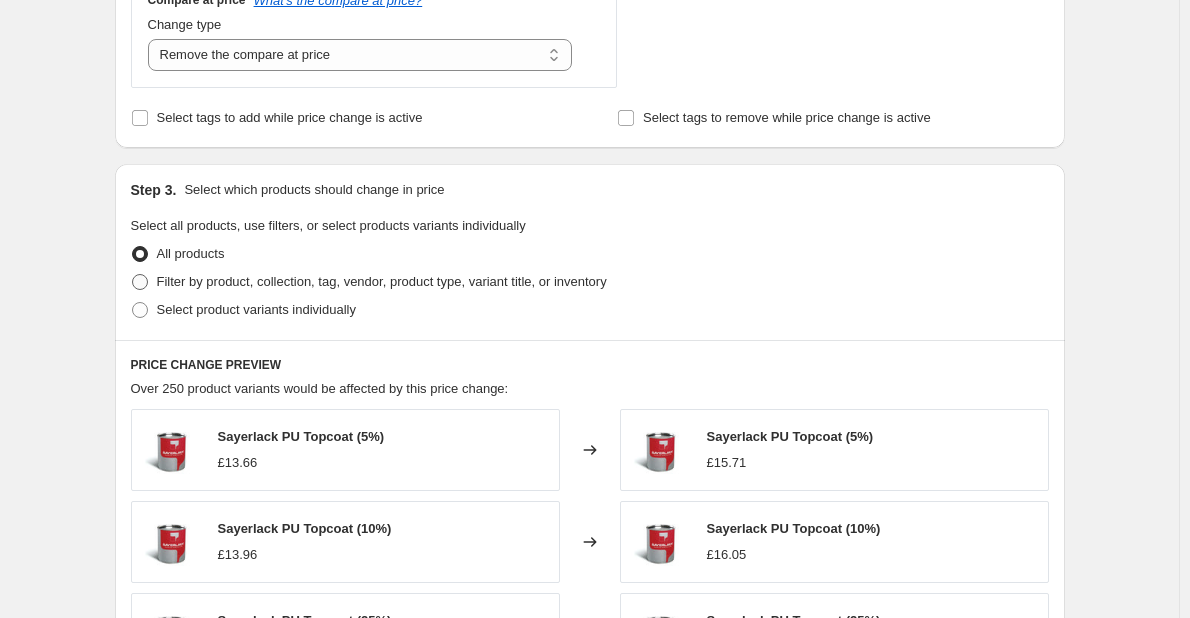 click at bounding box center (140, 282) 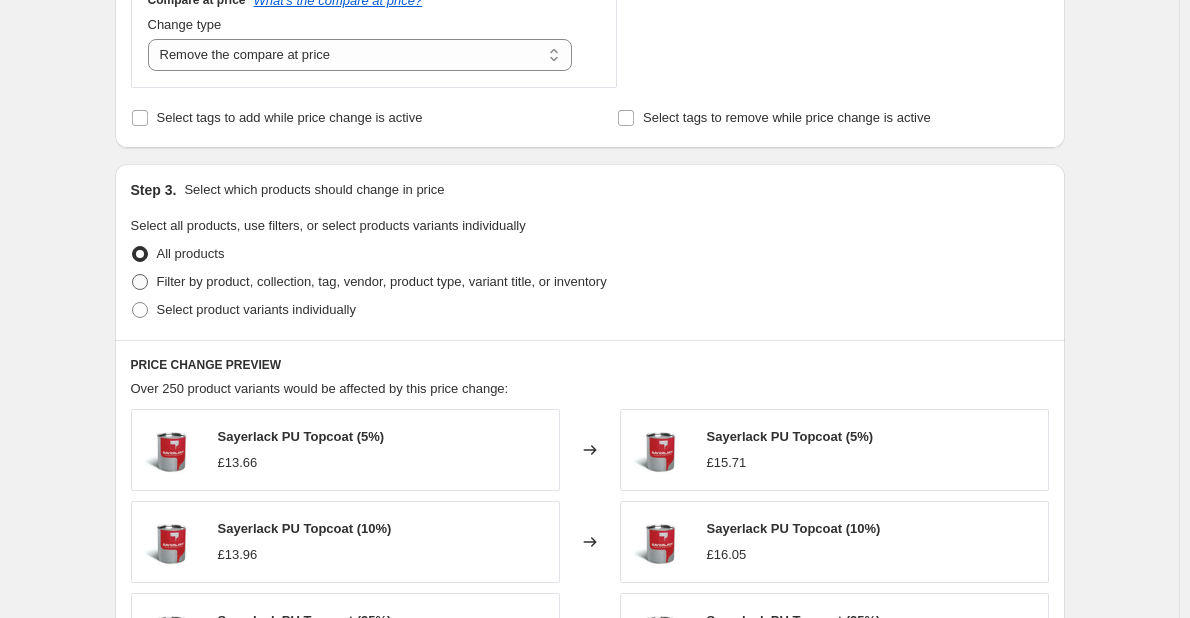 radio on "true" 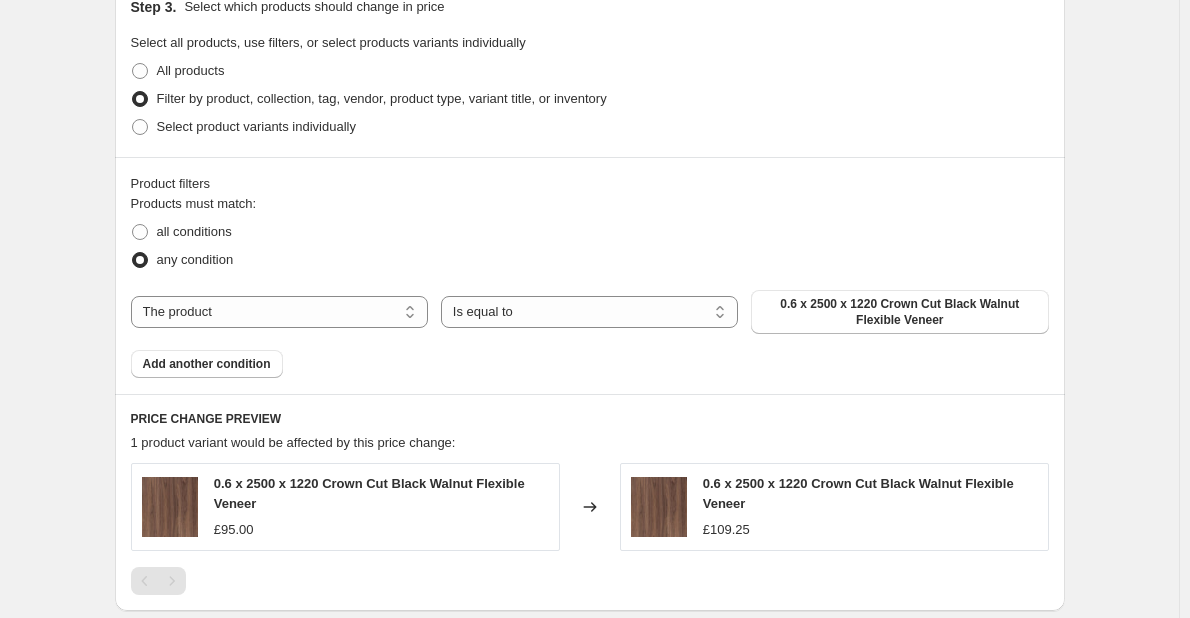 scroll, scrollTop: 954, scrollLeft: 0, axis: vertical 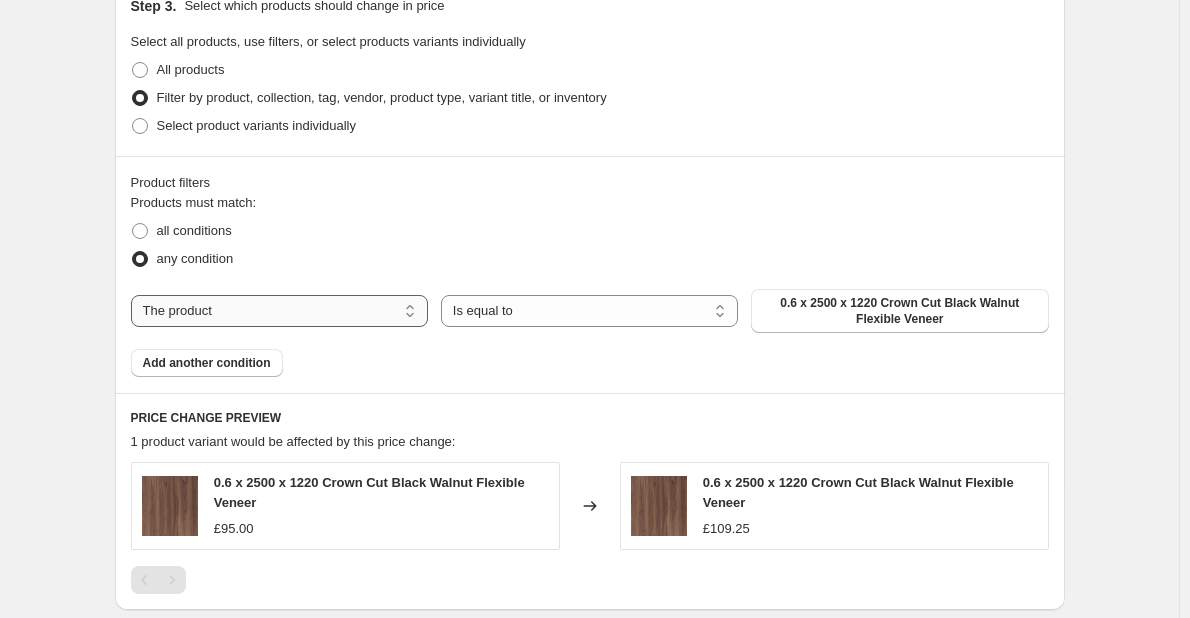 click on "The product The product's collection The product's tag The product's vendor The product's type The product's status The variant's title Inventory quantity" at bounding box center (279, 311) 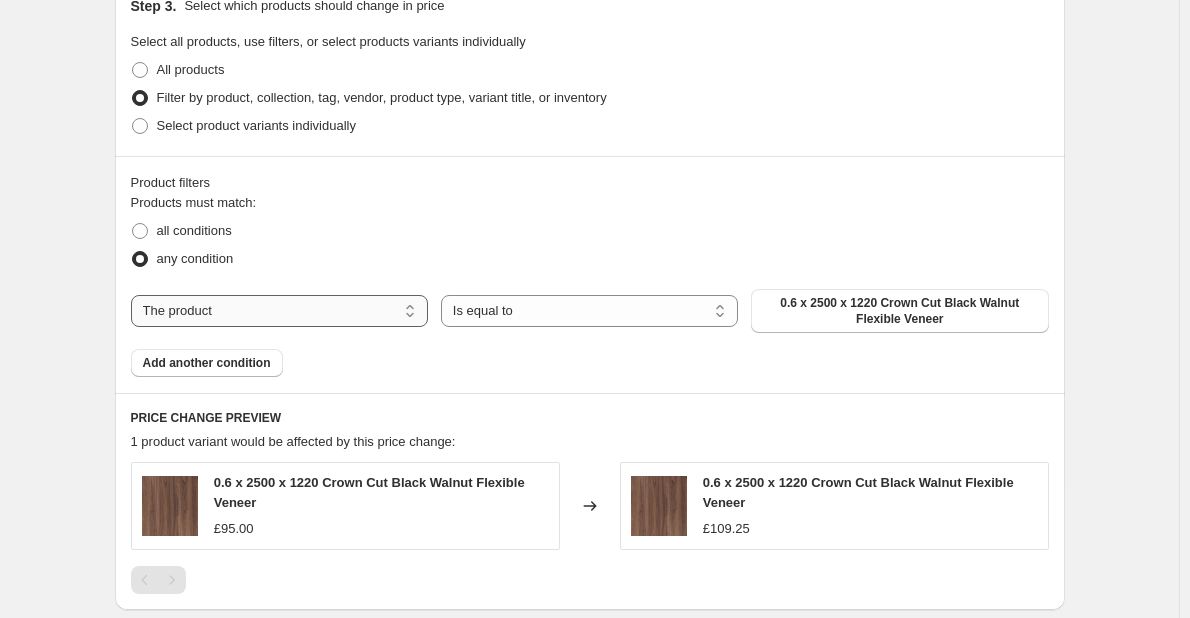 select on "title" 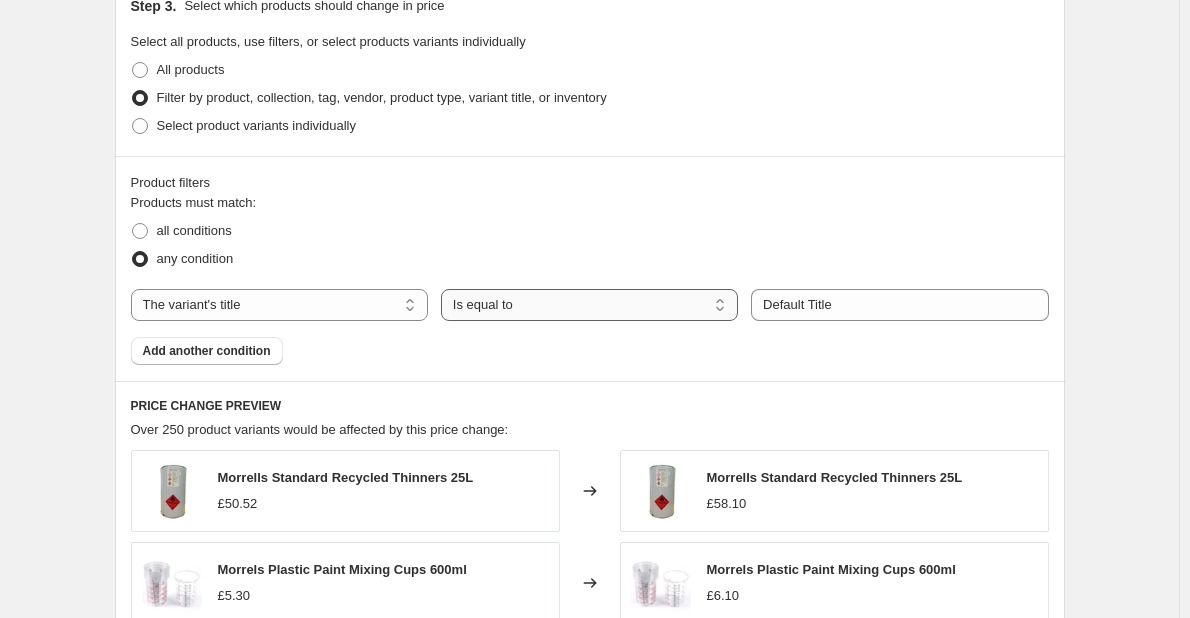 click on "Is equal to Is not equal to Contains" at bounding box center [589, 305] 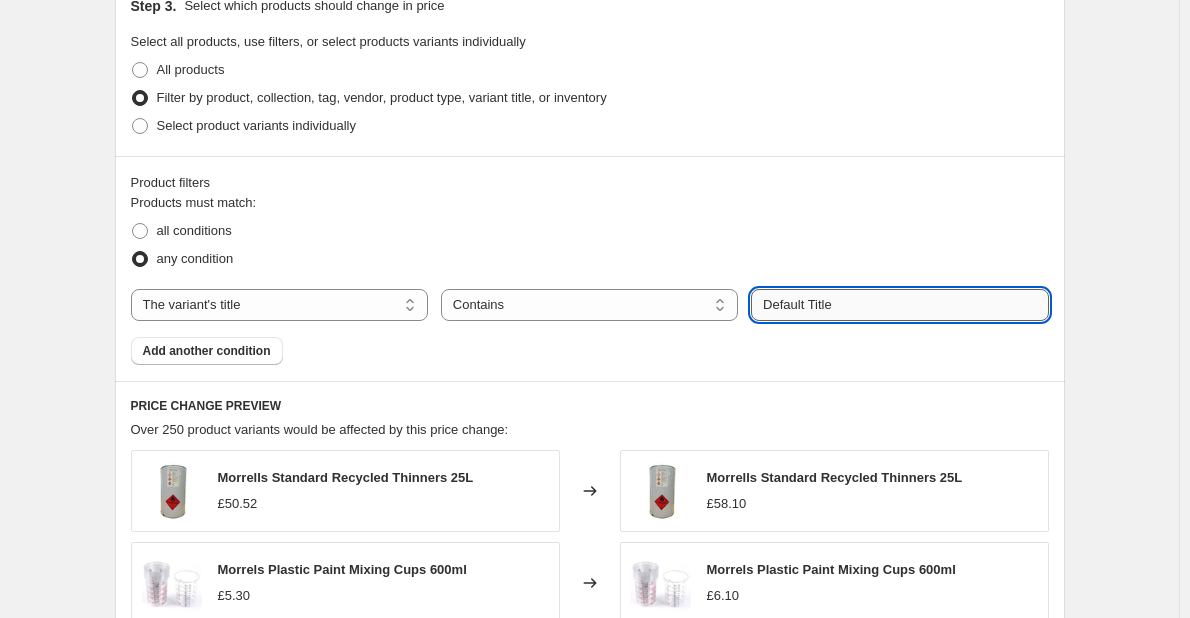 click on "Default Title" at bounding box center [899, 305] 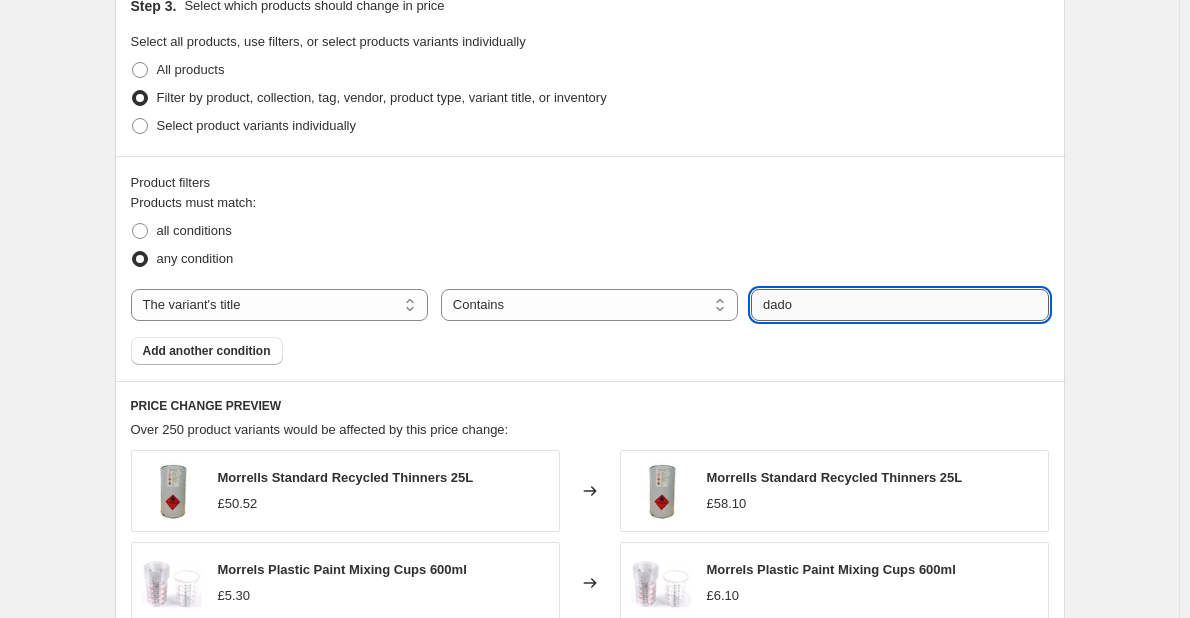 type on "dado" 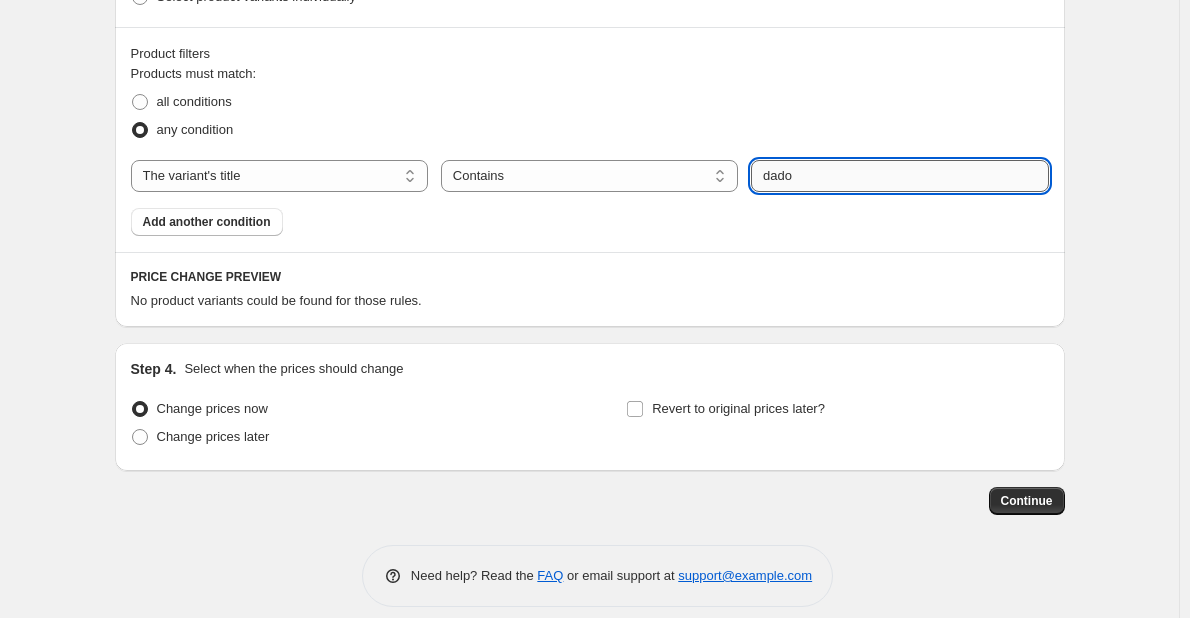 scroll, scrollTop: 1082, scrollLeft: 0, axis: vertical 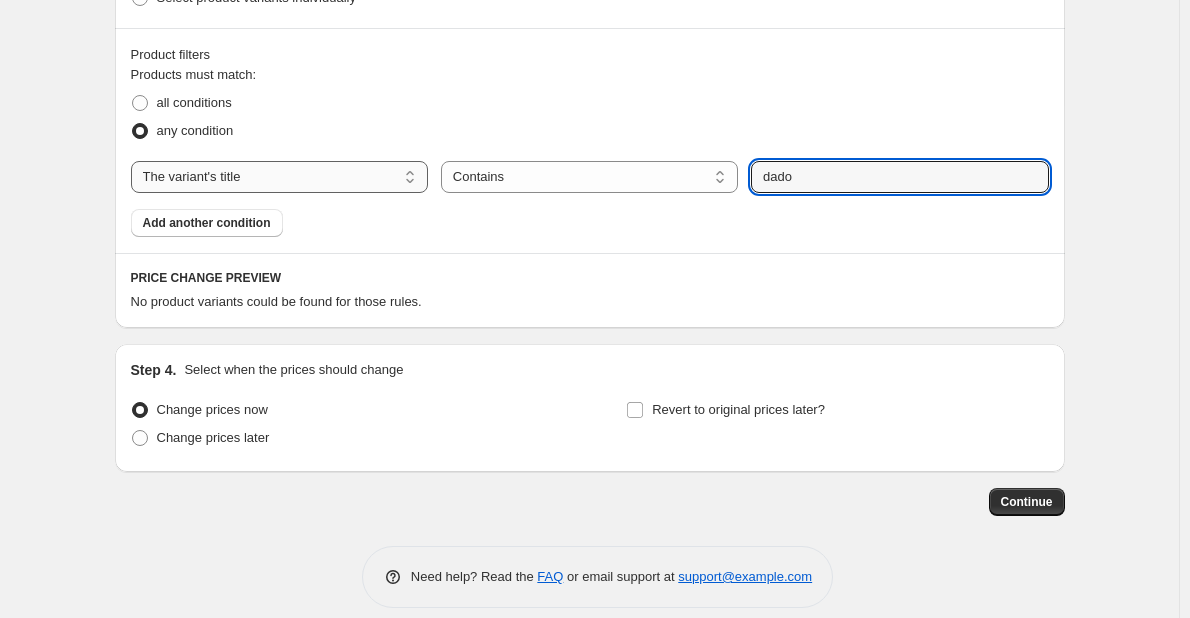 click on "The product The product's collection The product's tag The product's vendor The product's type The product's status The variant's title Inventory quantity" at bounding box center (279, 177) 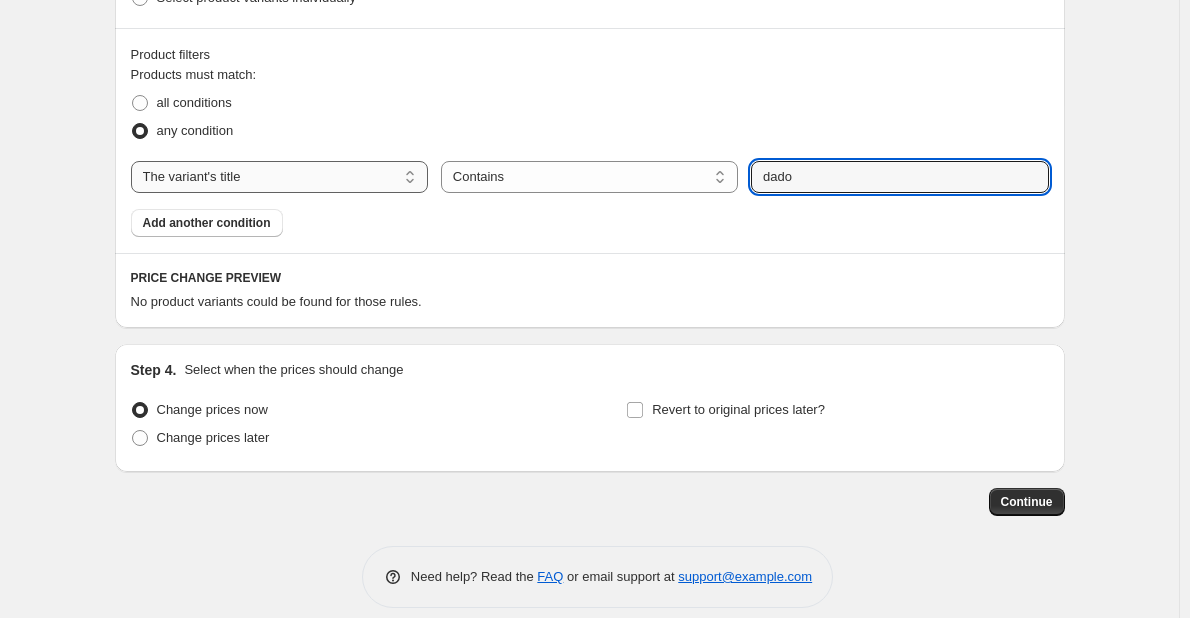 select on "product" 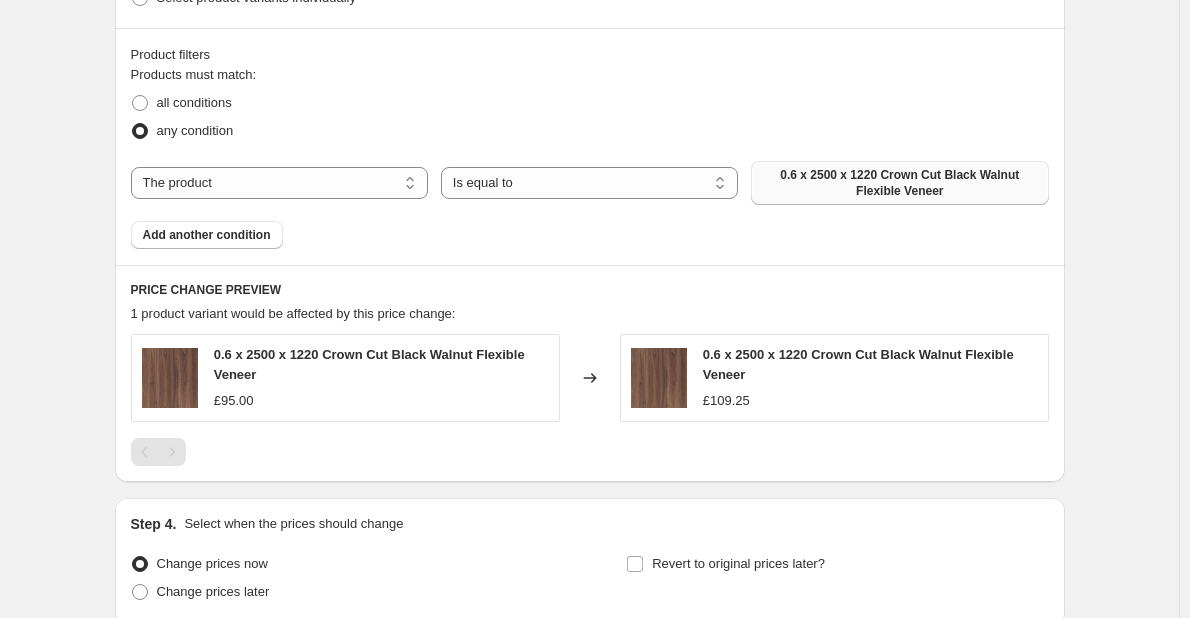 click on "0.6 x 2500 x 1220 Crown Cut Black Walnut Flexible Veneer" at bounding box center (899, 183) 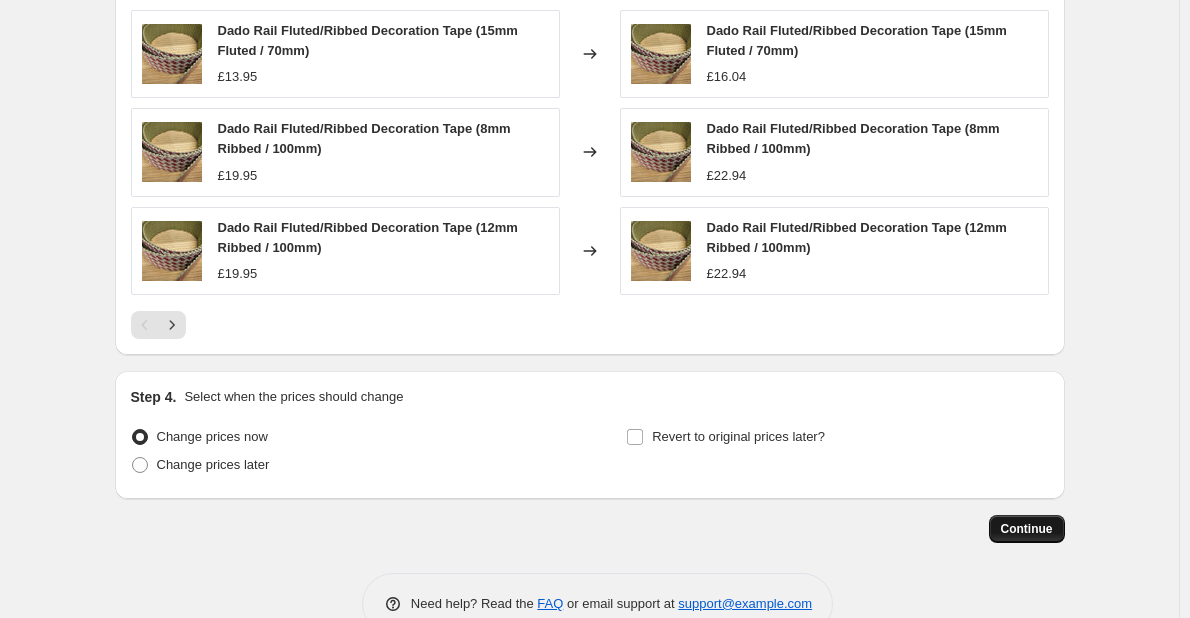scroll, scrollTop: 1639, scrollLeft: 0, axis: vertical 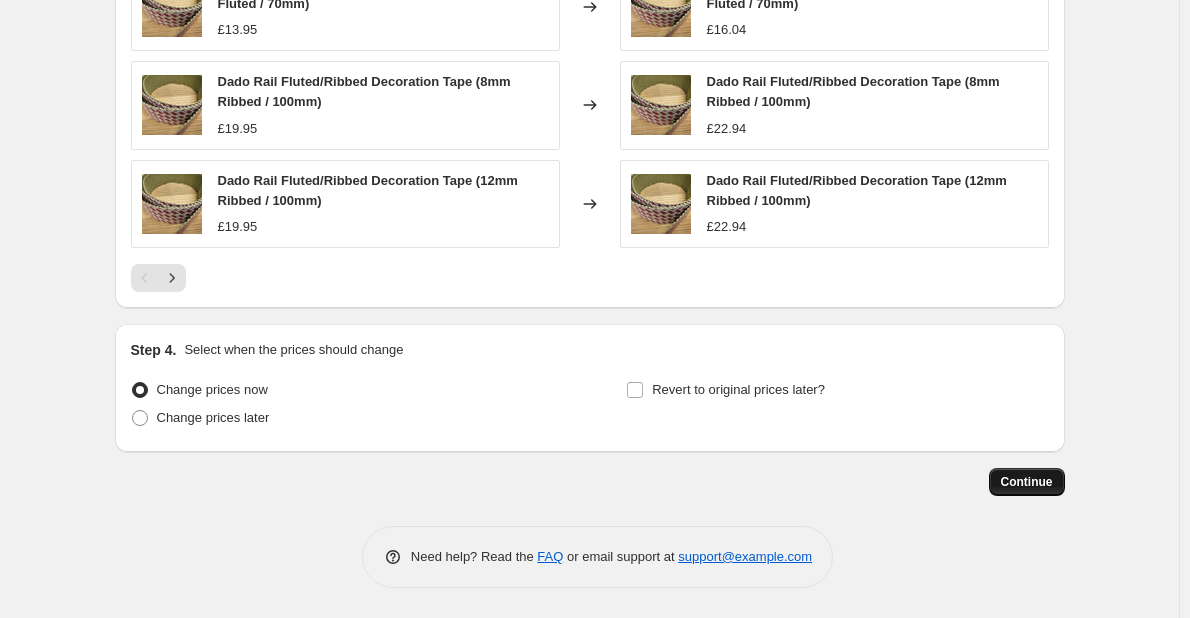 click on "Continue" at bounding box center (1027, 482) 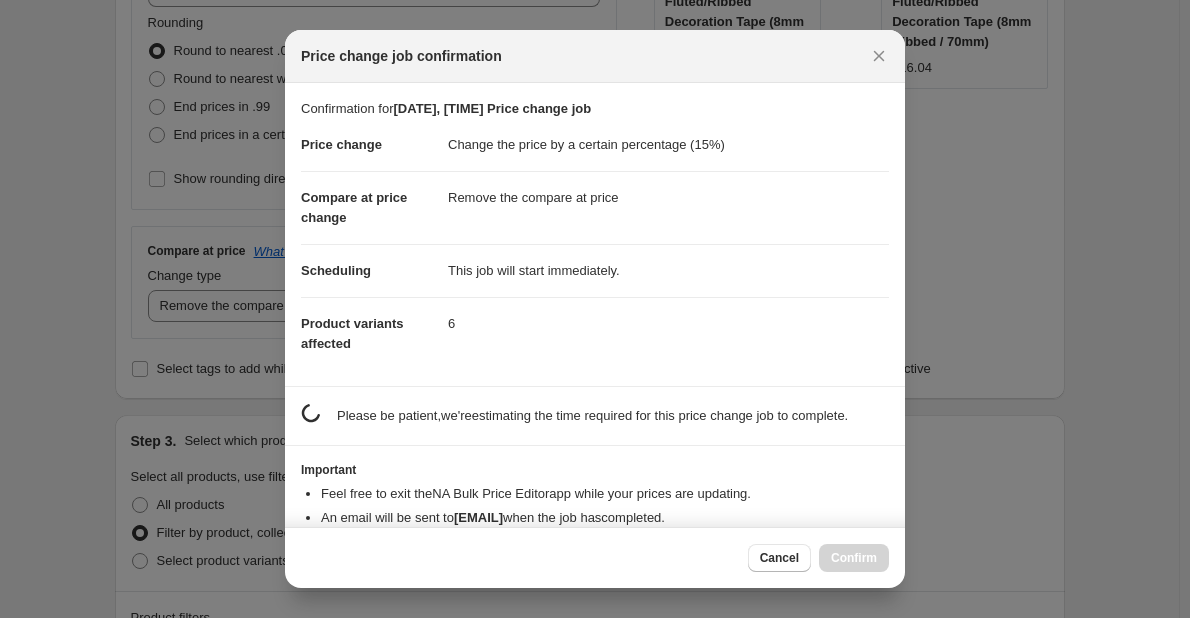 scroll, scrollTop: 1639, scrollLeft: 0, axis: vertical 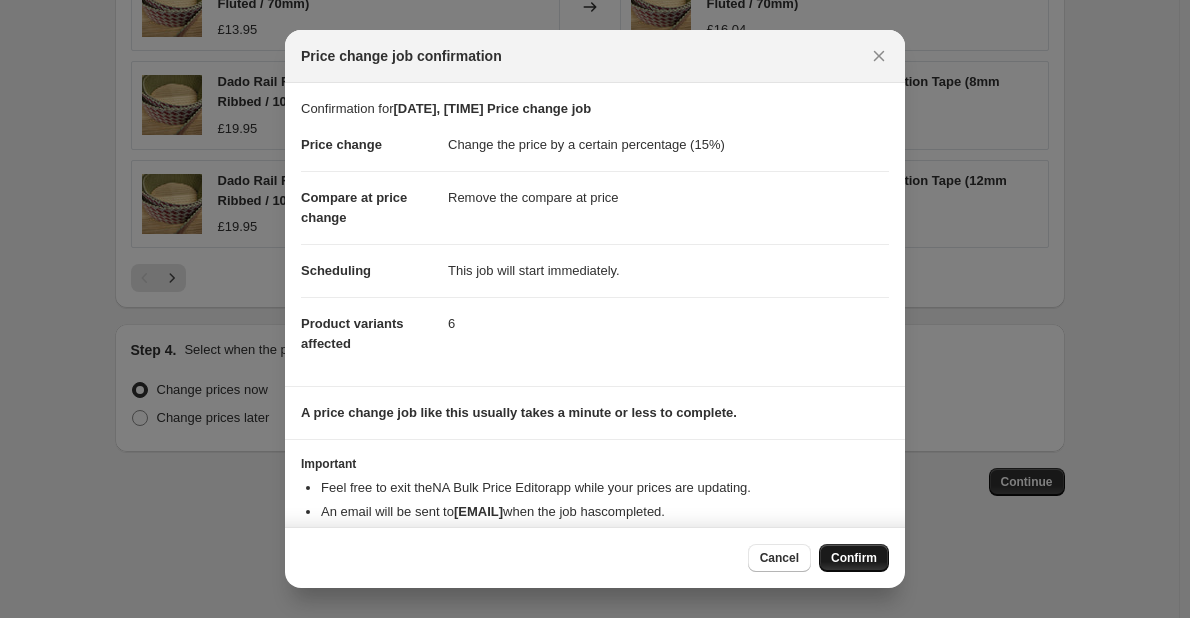 click on "Confirm" at bounding box center [854, 558] 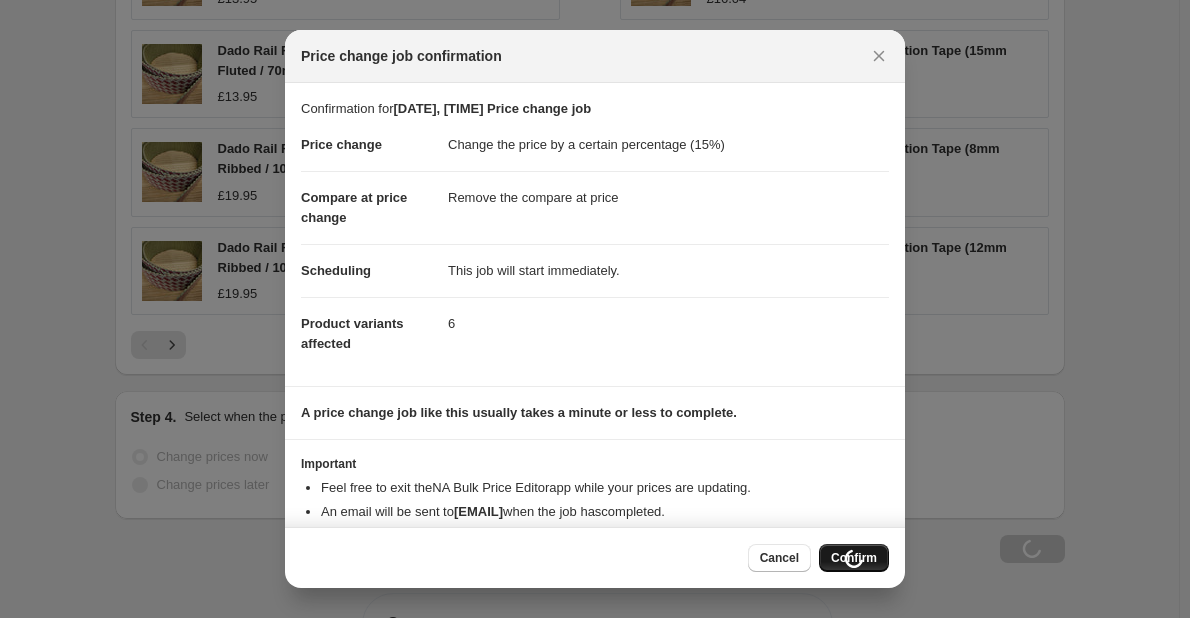 scroll, scrollTop: 1707, scrollLeft: 0, axis: vertical 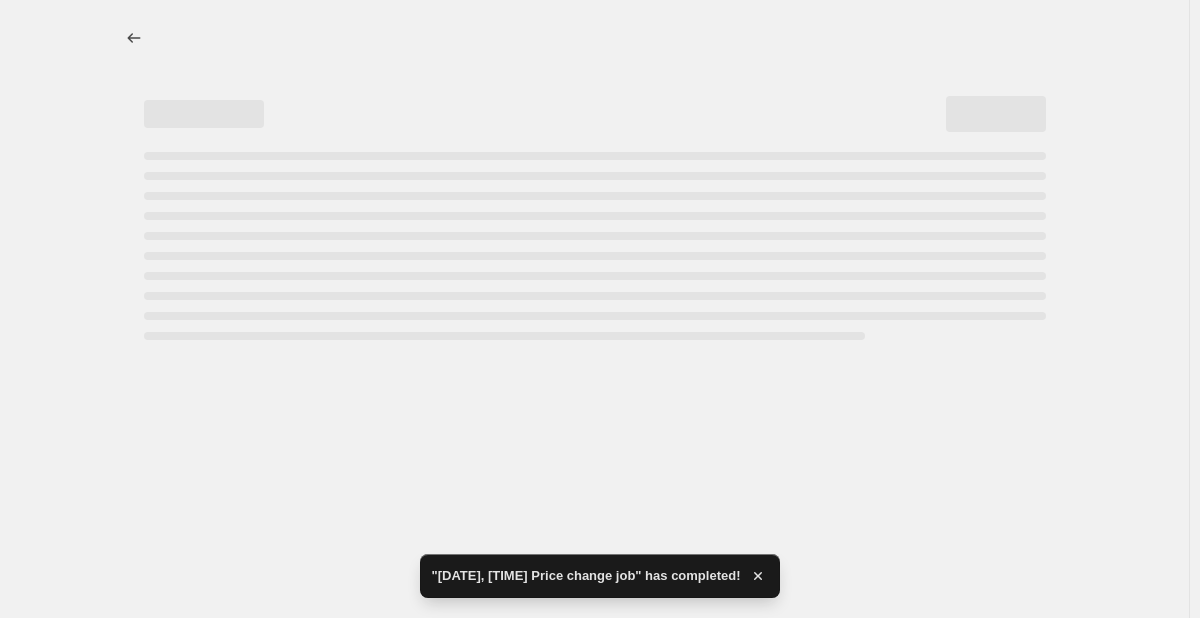 select on "percentage" 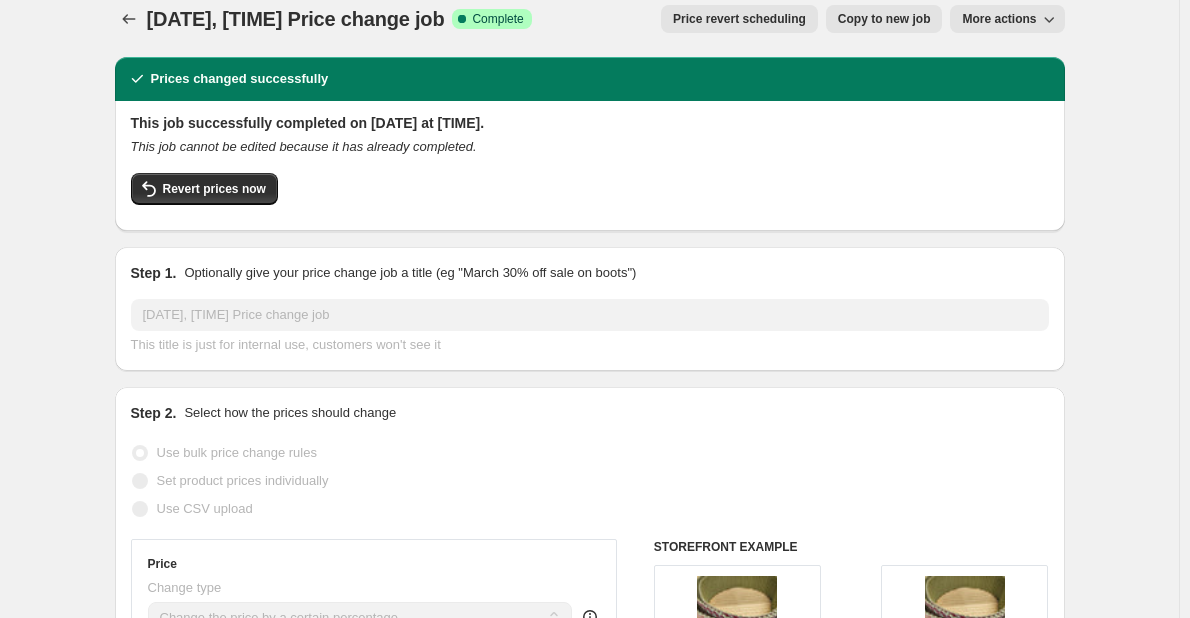scroll, scrollTop: 0, scrollLeft: 0, axis: both 